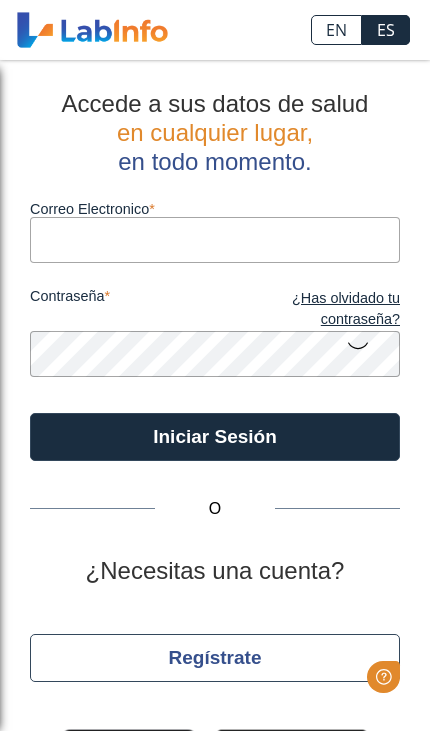 scroll, scrollTop: 0, scrollLeft: 0, axis: both 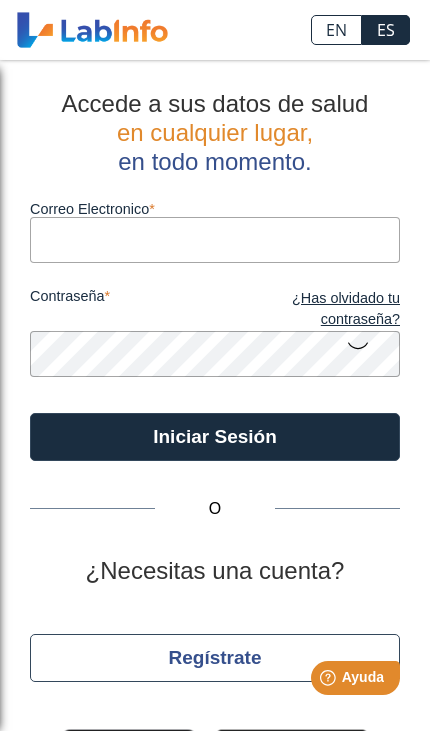 type on "[EMAIL]" 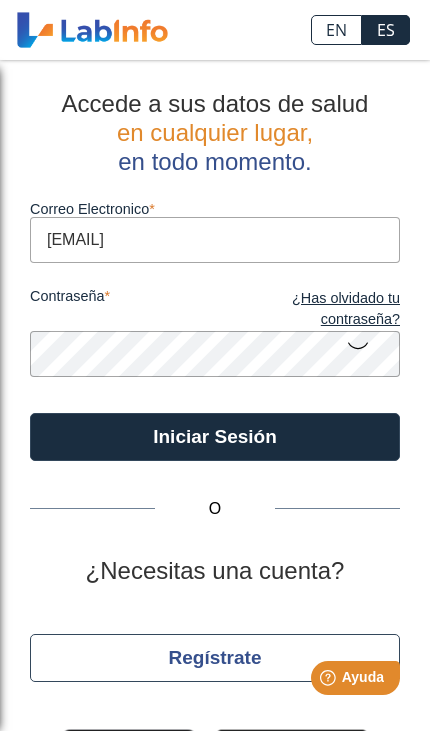 click on "Iniciar Sesión" 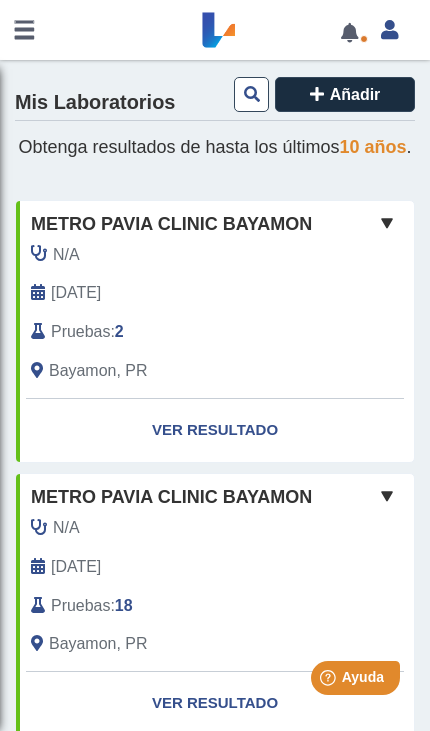 scroll, scrollTop: 0, scrollLeft: 0, axis: both 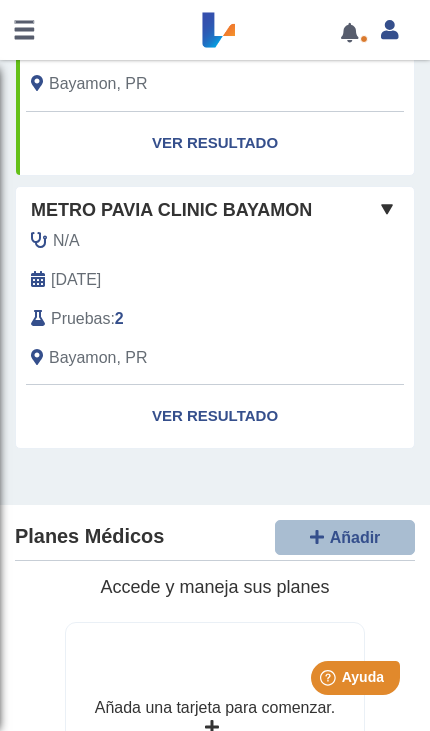 click on "Ver Resultado" 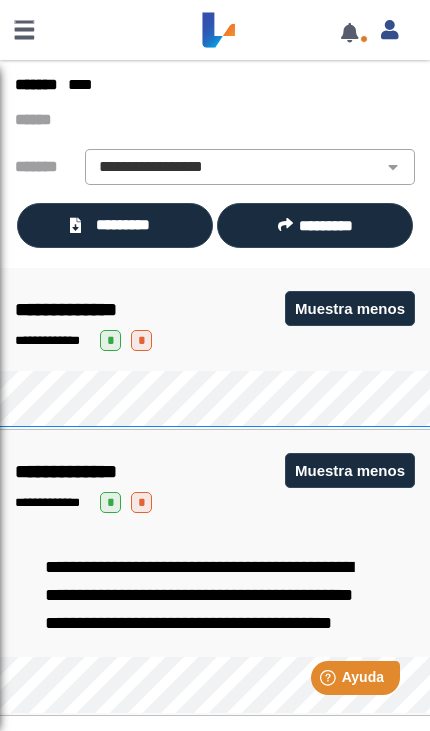 scroll, scrollTop: 134, scrollLeft: 0, axis: vertical 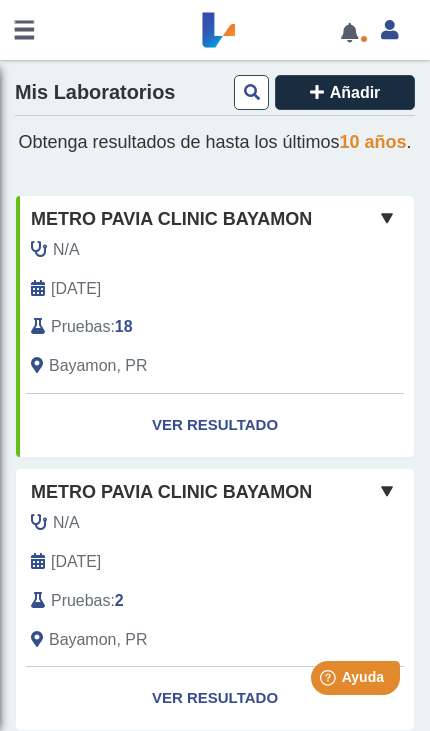 click 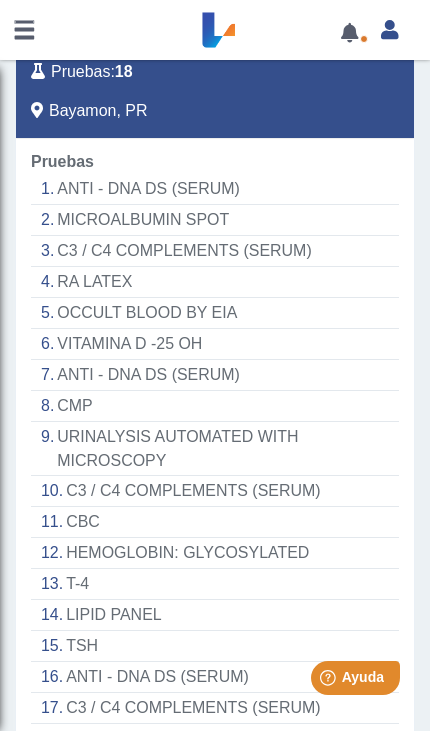 scroll, scrollTop: 254, scrollLeft: 0, axis: vertical 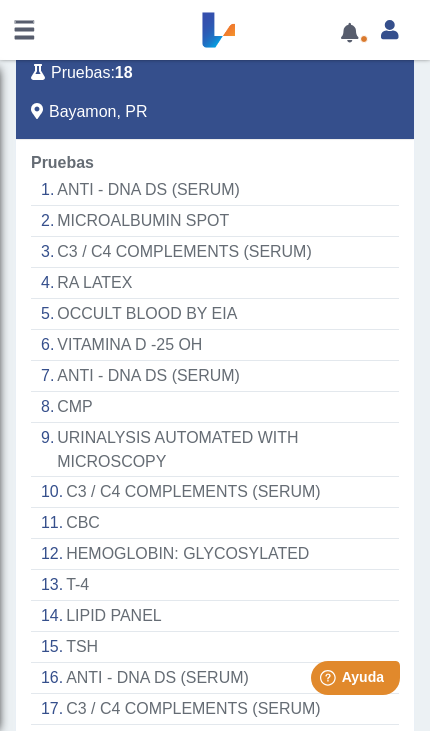 click on "CMP" 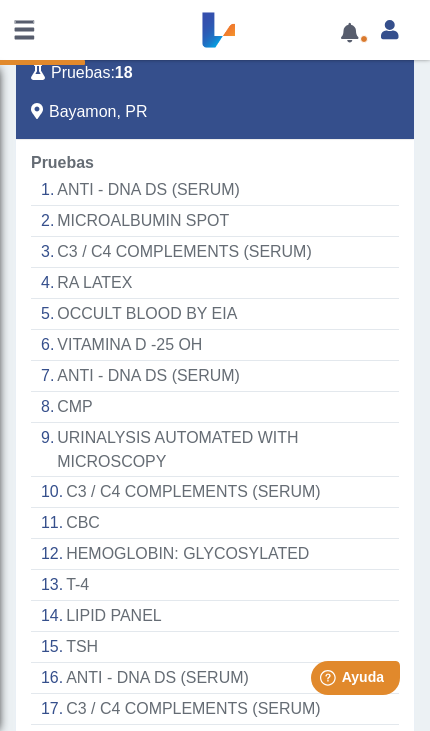 click on "CMP" 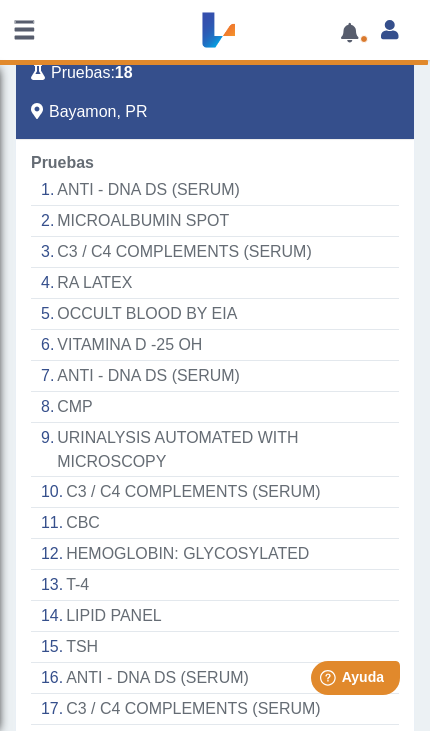 select on "***" 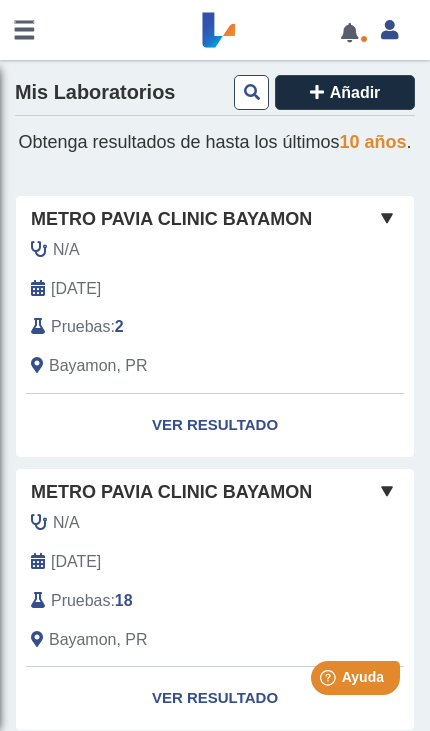 scroll, scrollTop: 0, scrollLeft: 0, axis: both 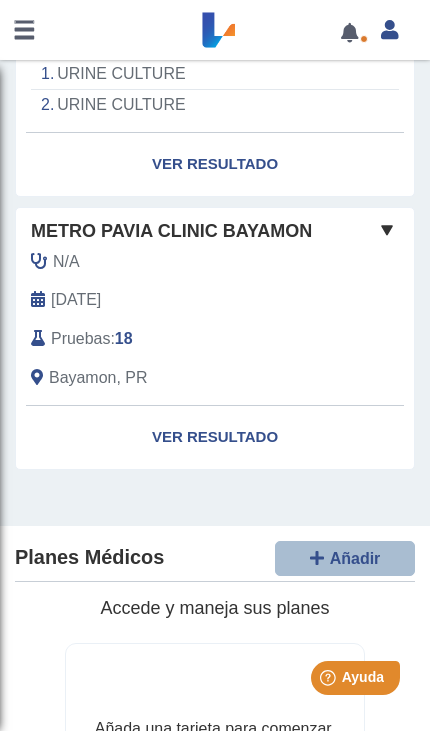 click on "Ver Resultado" 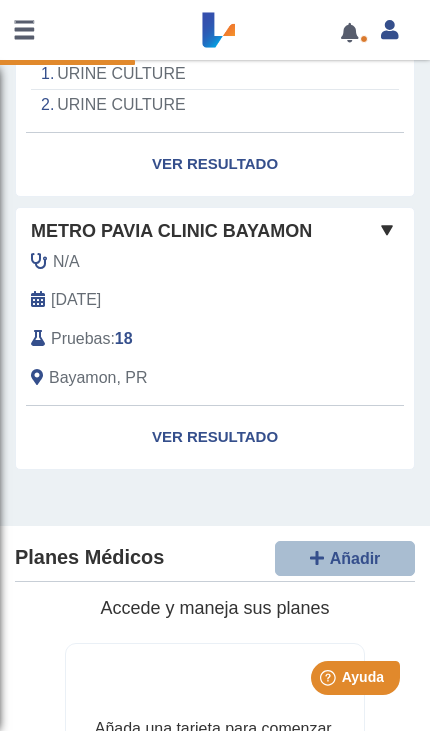 click 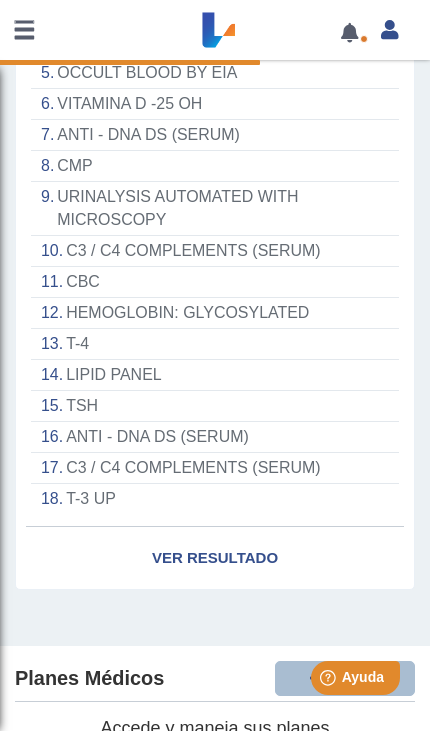 scroll, scrollTop: 878, scrollLeft: 0, axis: vertical 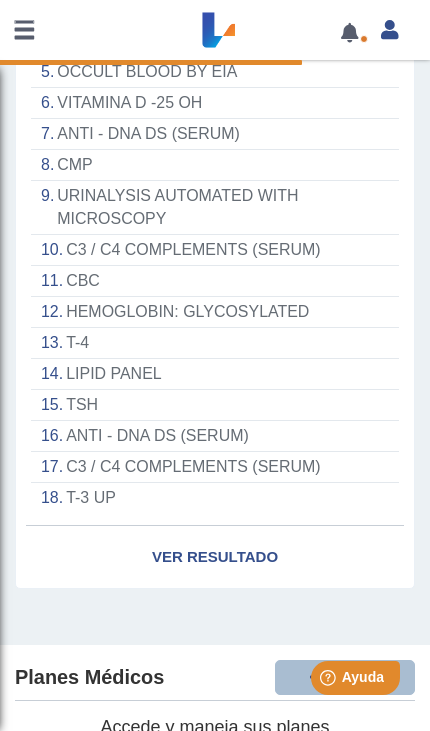 click on "LIPID PANEL" 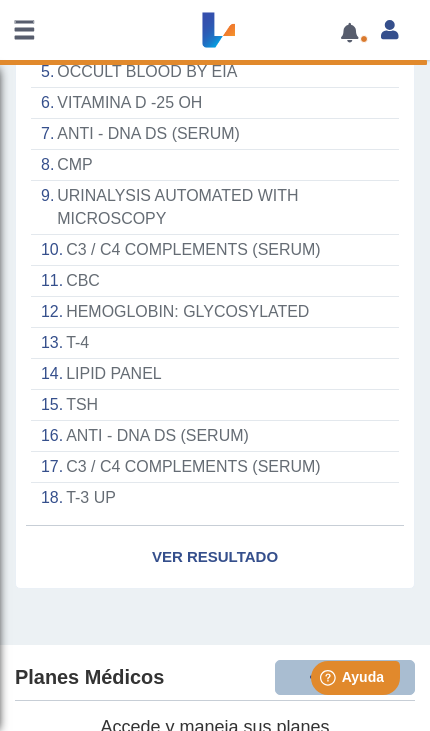 scroll, scrollTop: 64, scrollLeft: 0, axis: vertical 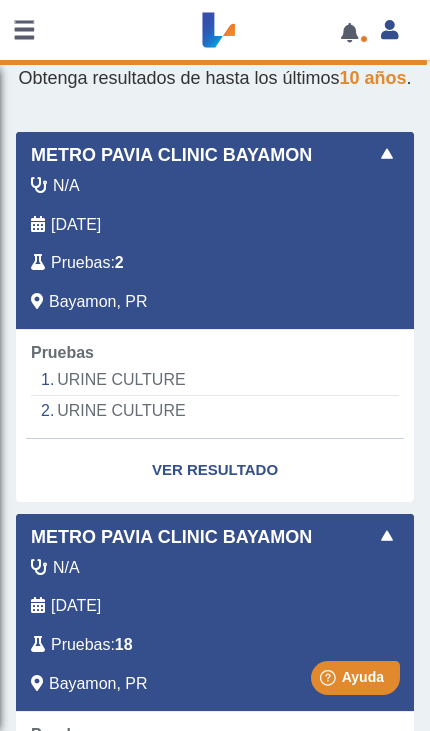 select on "**********" 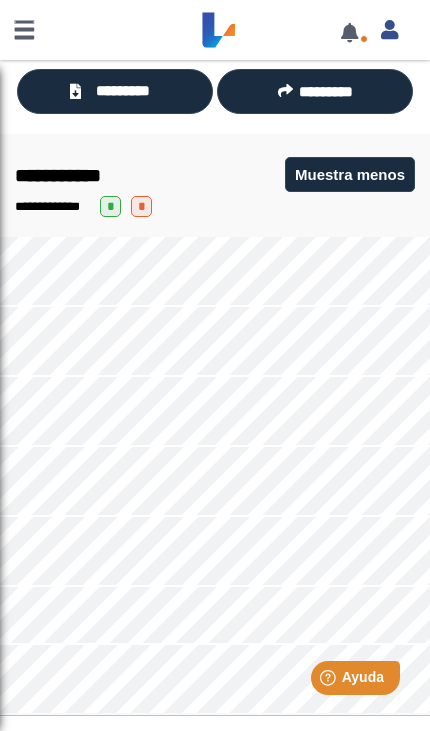 scroll, scrollTop: 244, scrollLeft: 0, axis: vertical 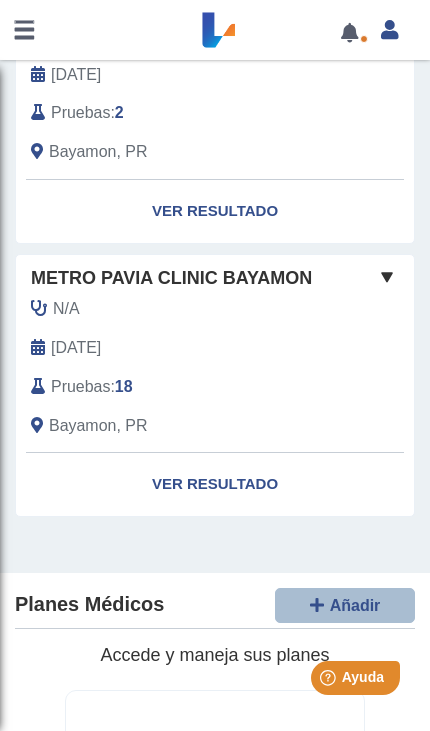 click 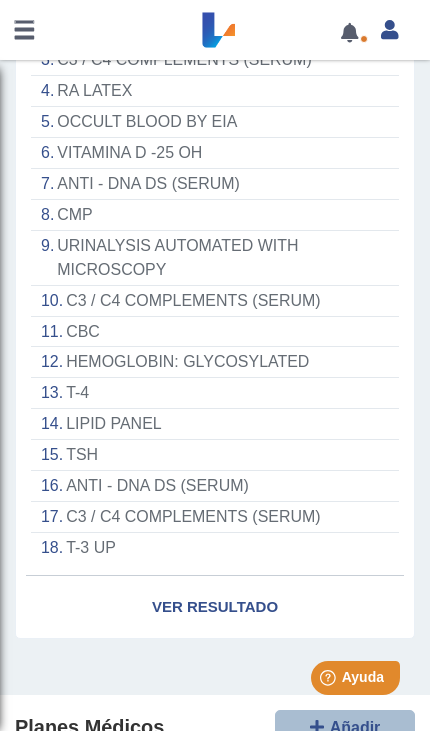 scroll, scrollTop: 725, scrollLeft: 0, axis: vertical 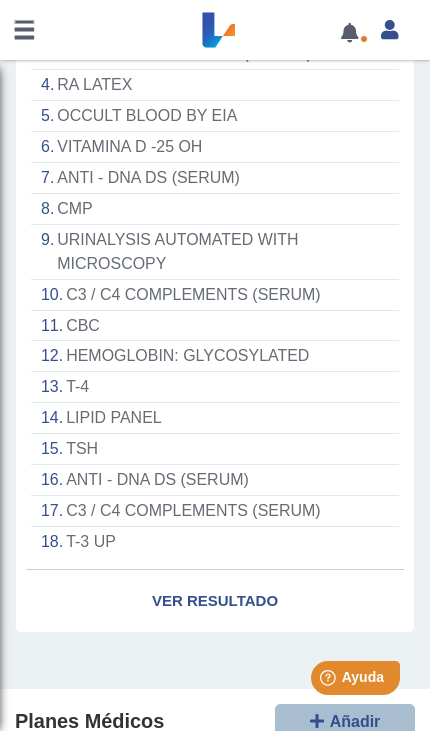 click on "CBC" 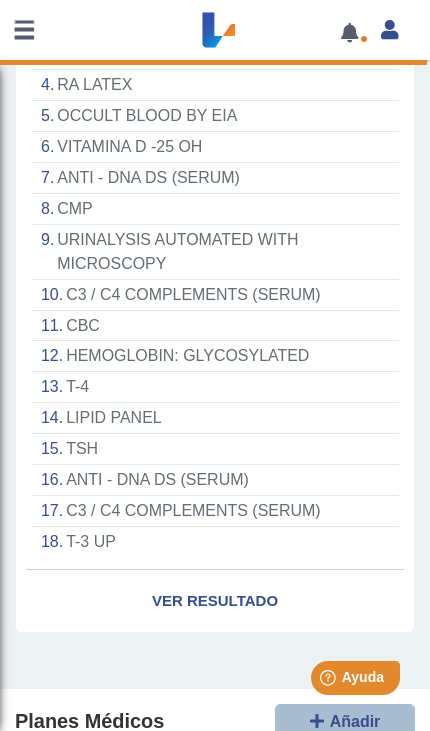 scroll, scrollTop: 634, scrollLeft: 0, axis: vertical 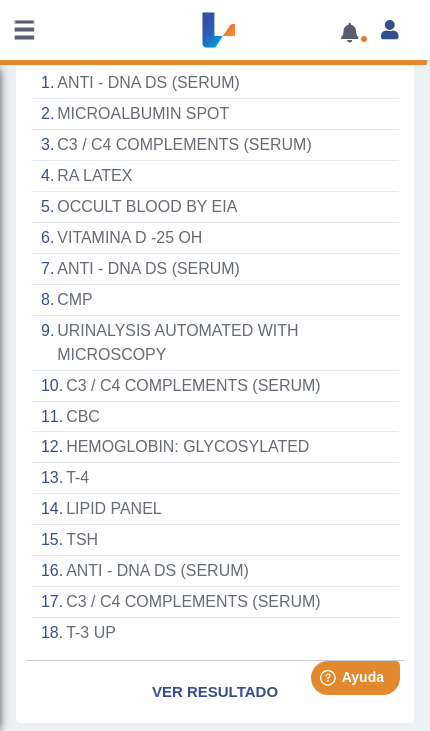 select on "***" 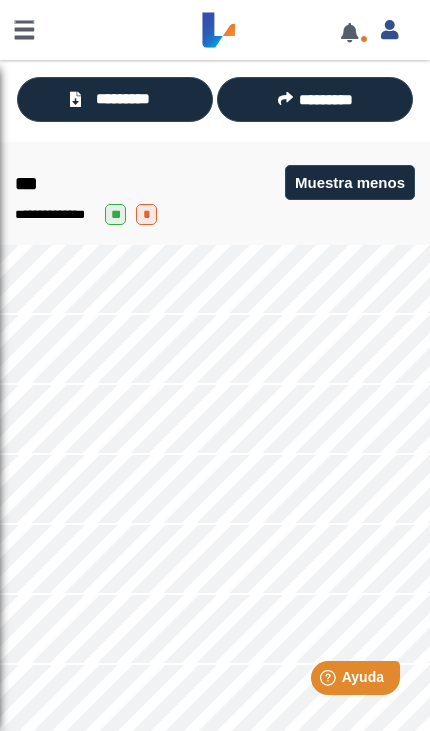 scroll, scrollTop: 265, scrollLeft: 0, axis: vertical 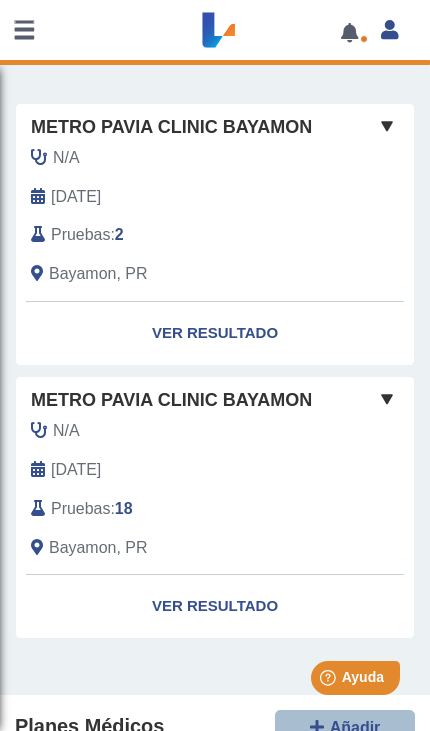click 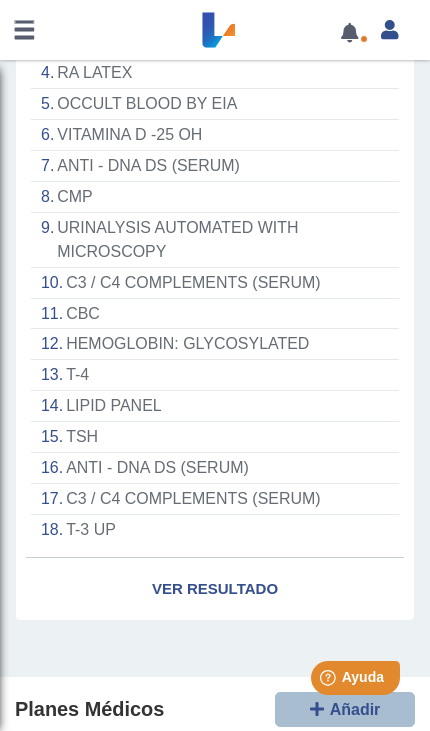 scroll, scrollTop: 762, scrollLeft: 0, axis: vertical 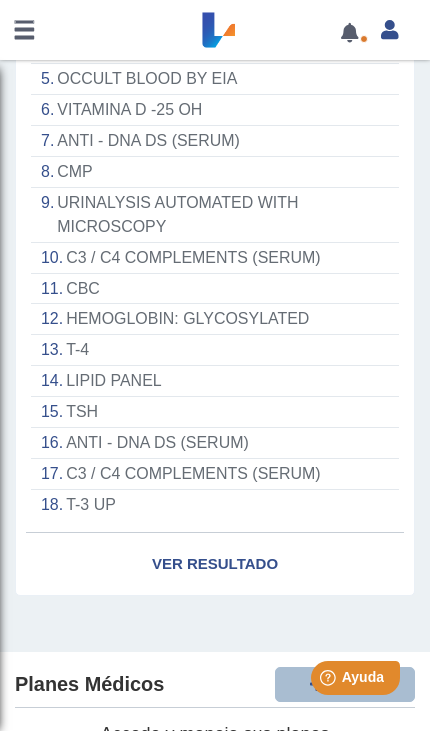 click on "HEMOGLOBIN: GLYCOSYLATED" 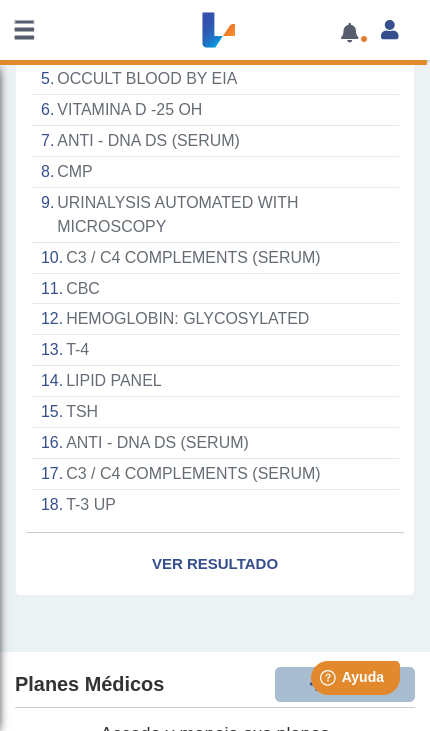 scroll, scrollTop: 1, scrollLeft: 0, axis: vertical 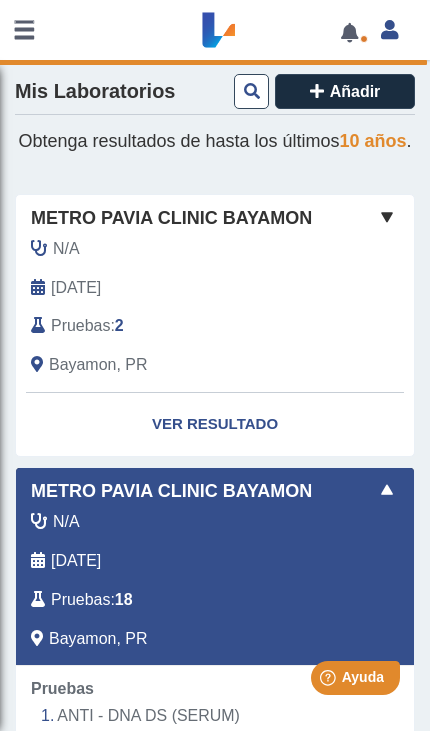select on "**********" 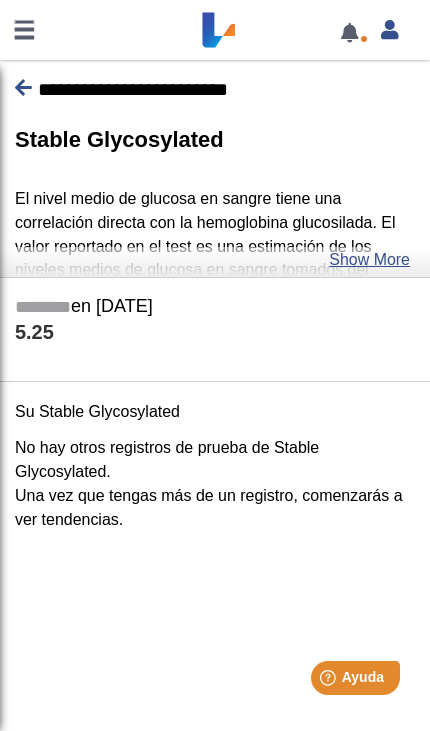 click on "Show More" 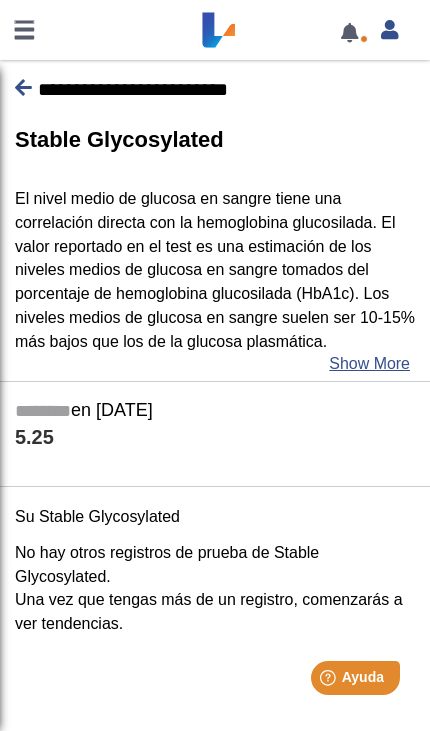 click on "Show More" 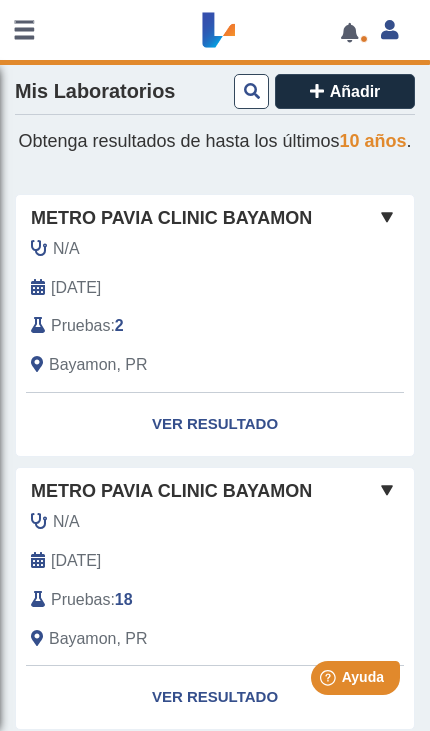 click 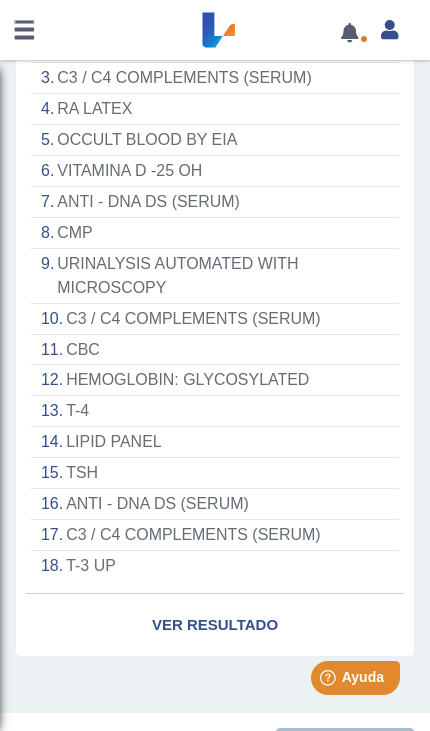 scroll, scrollTop: 703, scrollLeft: 0, axis: vertical 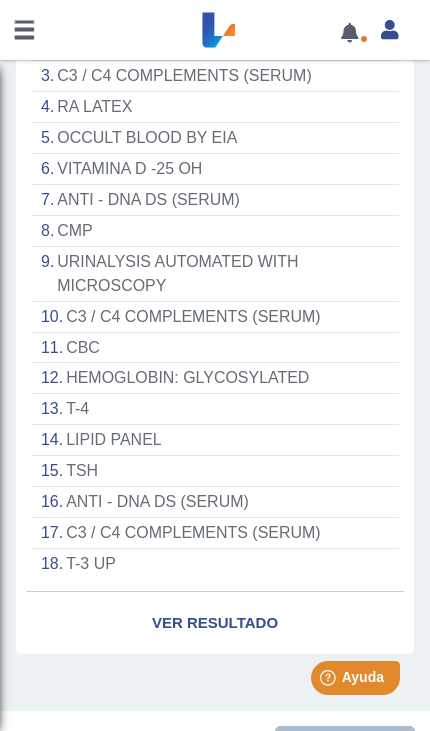 click on "Ver Resultado" 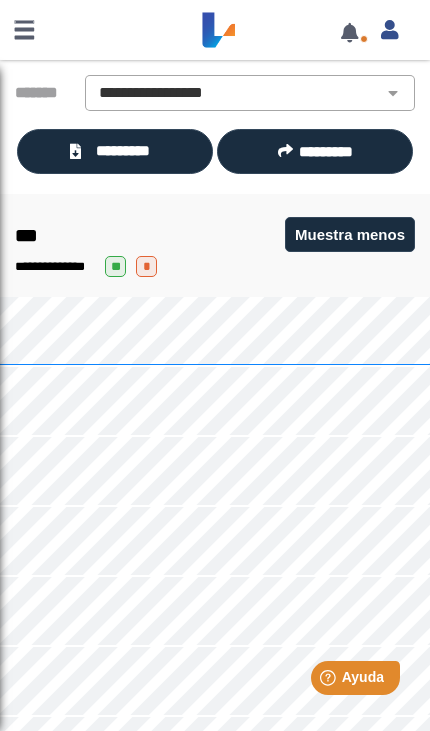 scroll, scrollTop: 190, scrollLeft: 0, axis: vertical 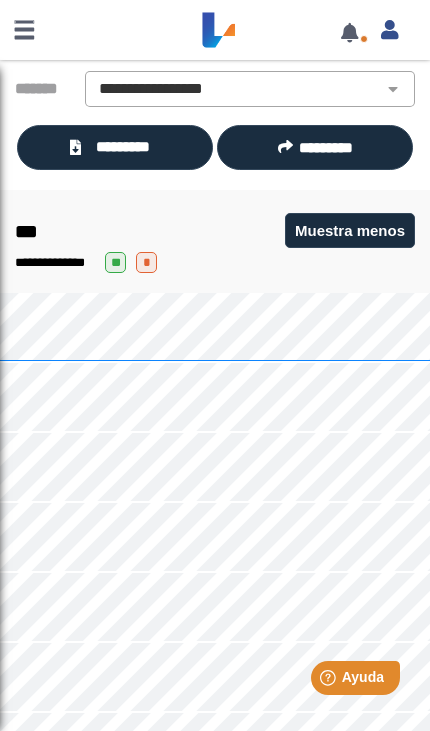 click on "*" 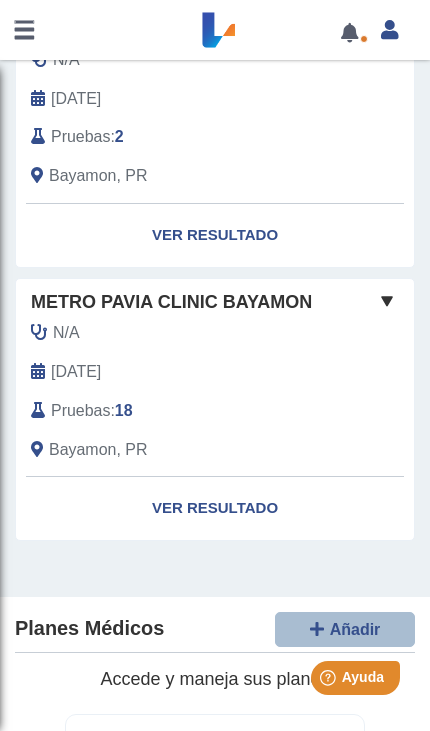 click 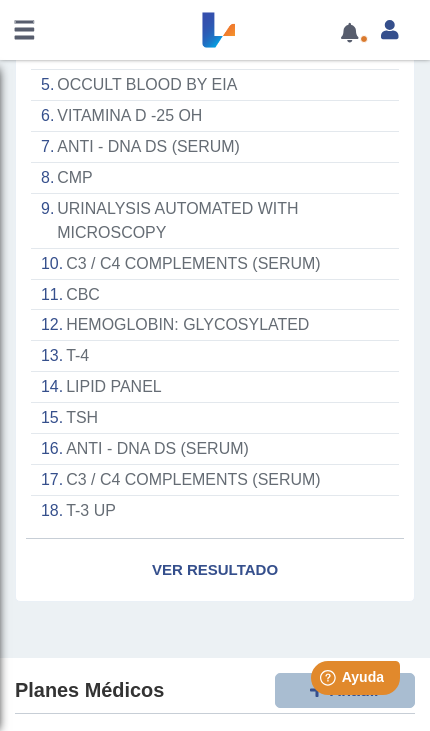 scroll, scrollTop: 816, scrollLeft: 0, axis: vertical 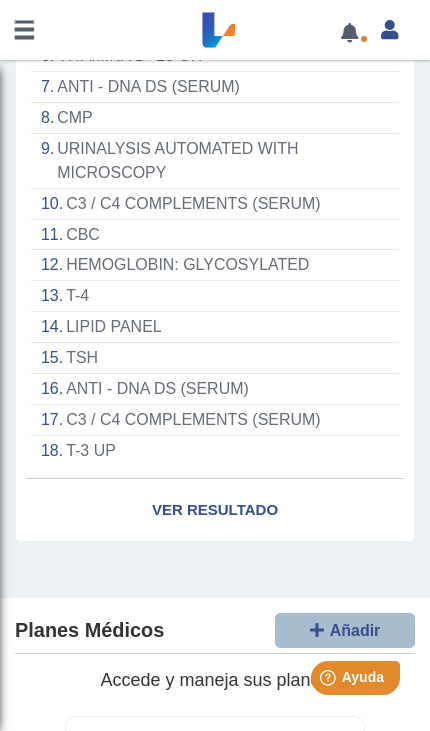 click on "Ver Resultado" 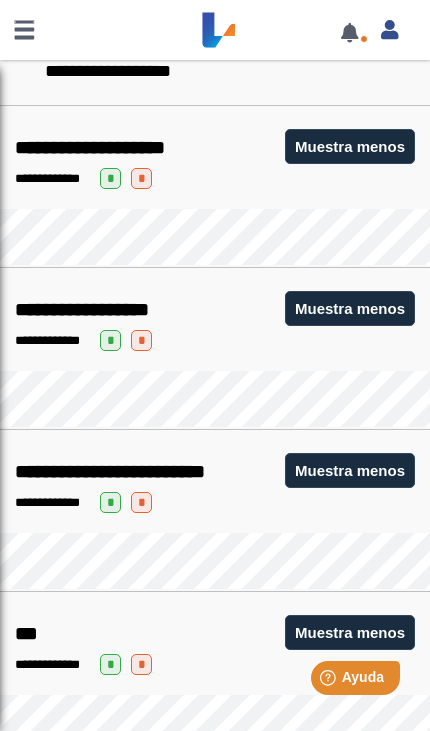 scroll, scrollTop: 3694, scrollLeft: 0, axis: vertical 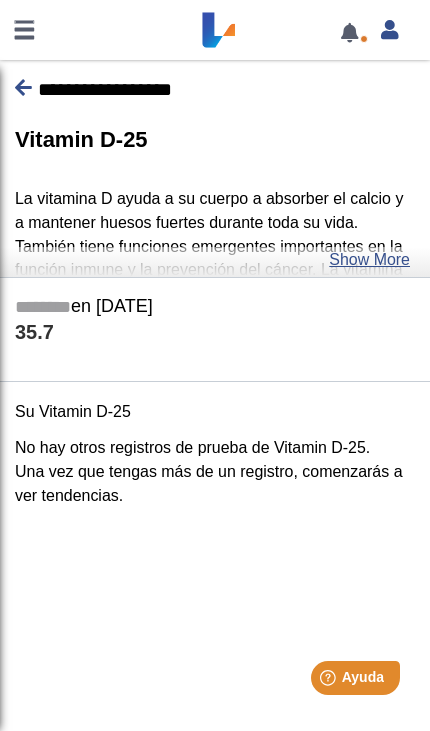 click at bounding box center (23, 87) 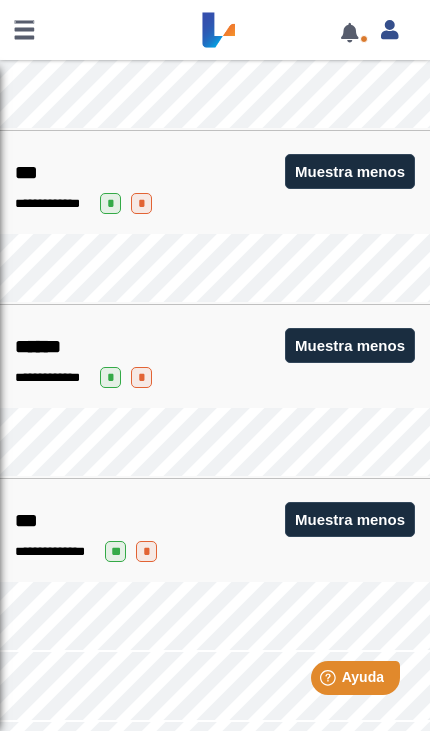 scroll, scrollTop: 4286, scrollLeft: 0, axis: vertical 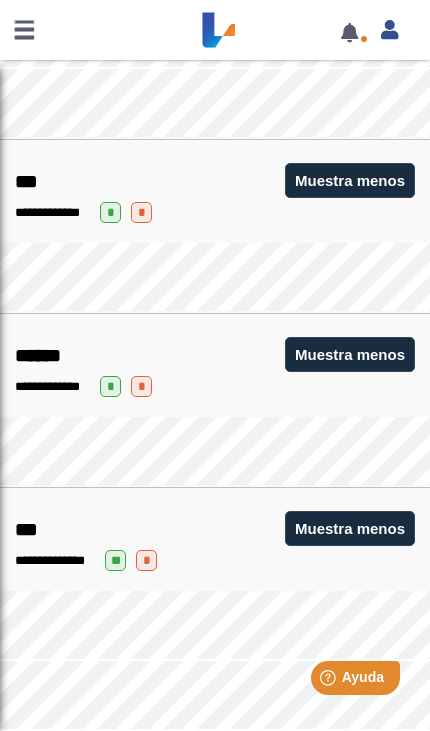 click on "*" 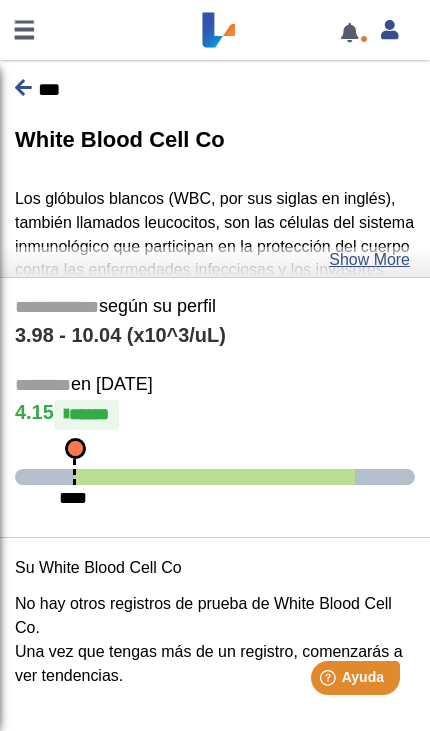 click at bounding box center [23, 88] 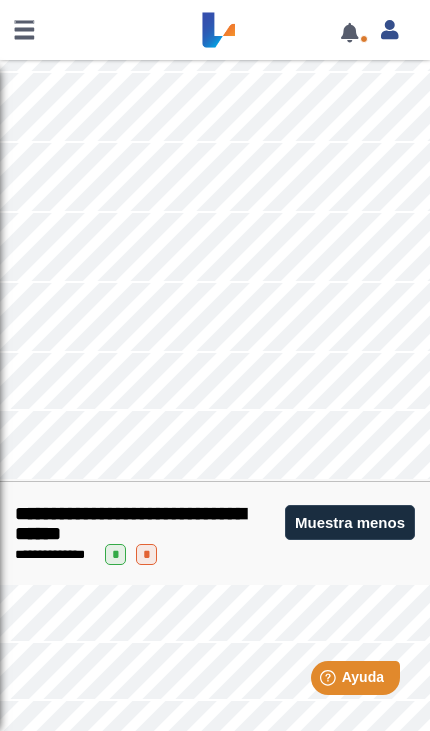 scroll, scrollTop: 1888, scrollLeft: 0, axis: vertical 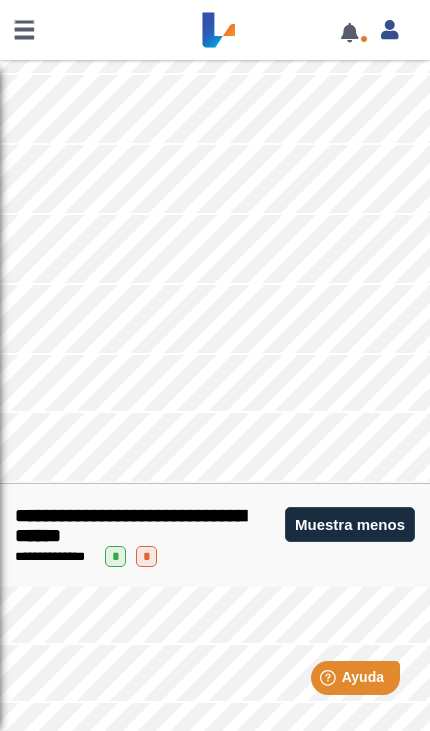 click on "*" 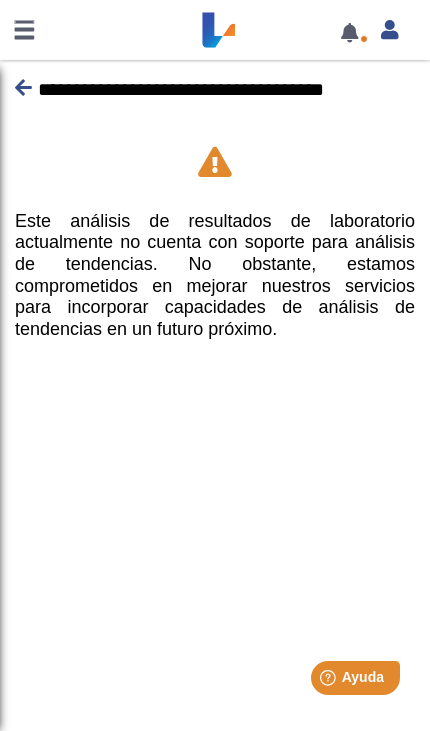 click at bounding box center (23, 87) 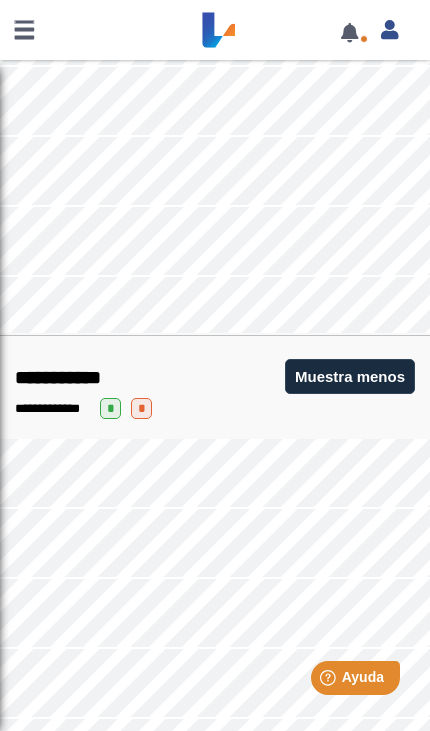 scroll, scrollTop: 1450, scrollLeft: 0, axis: vertical 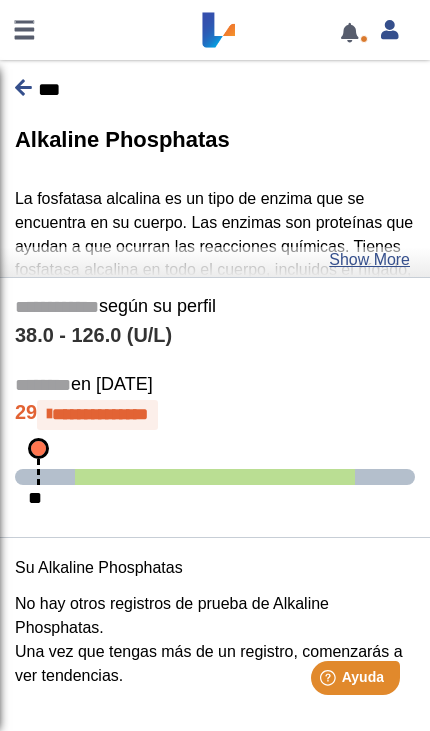 click on "38.0 -  126.0 (U/L)" 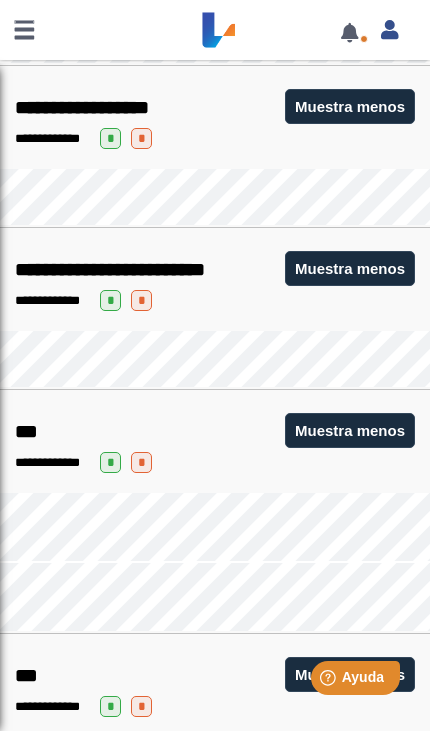 scroll, scrollTop: 3794, scrollLeft: 0, axis: vertical 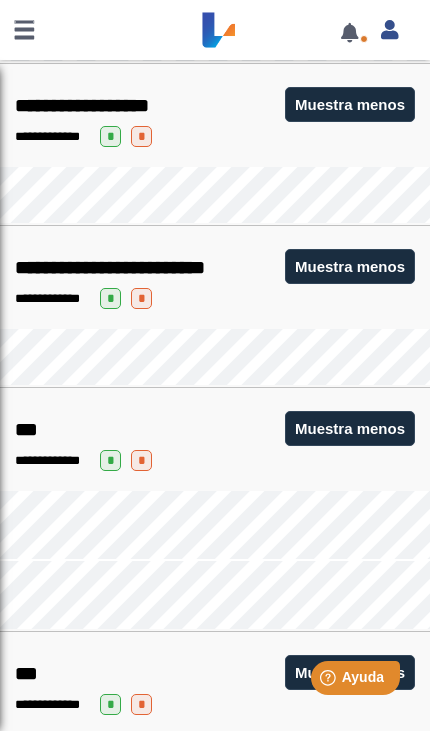 click on "Muestra menos" 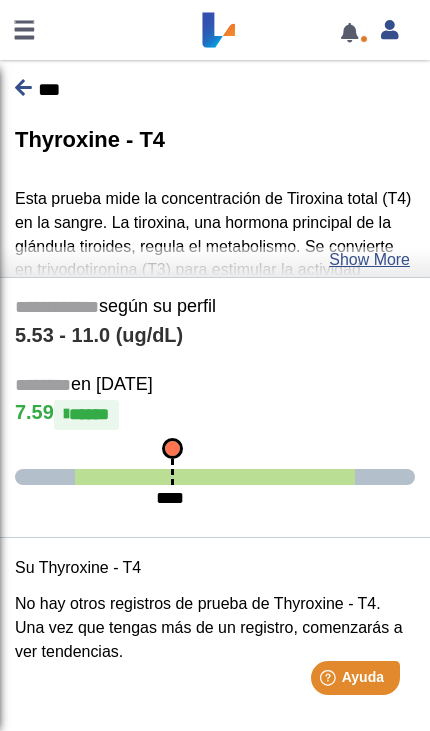 scroll, scrollTop: 3765, scrollLeft: 0, axis: vertical 